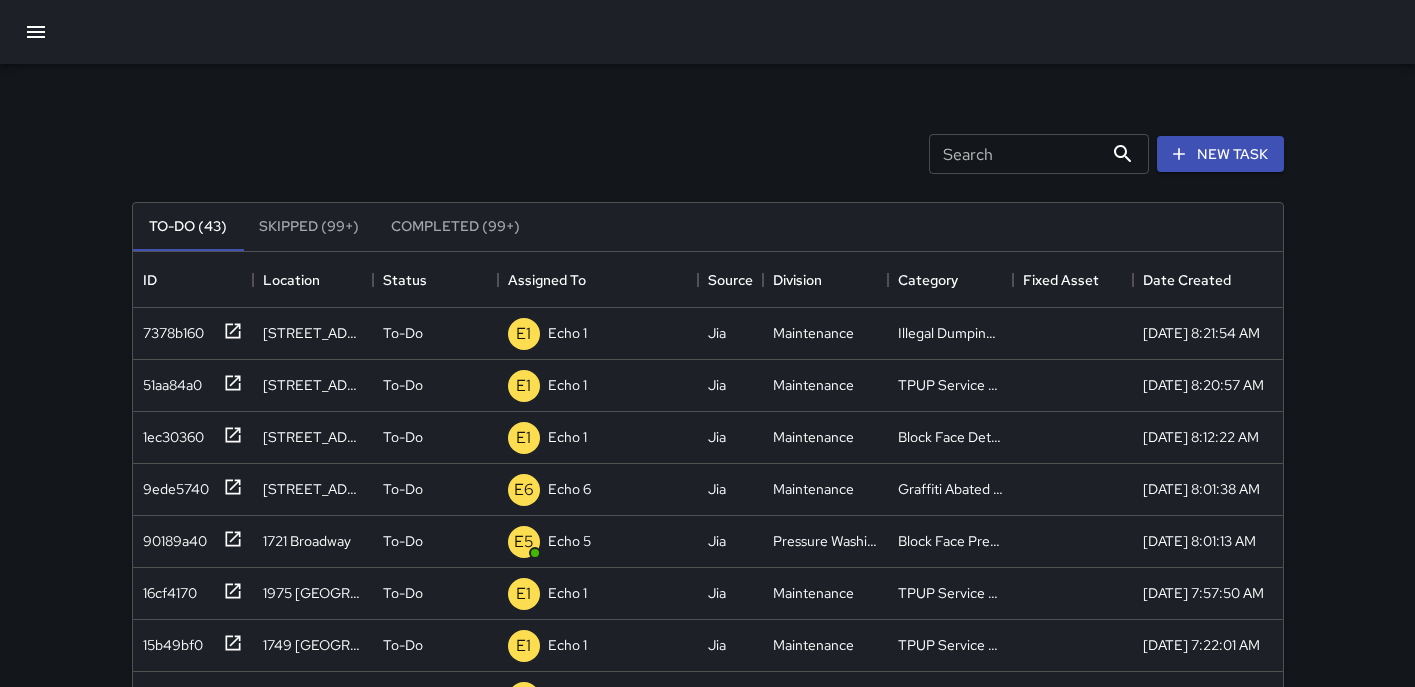 scroll, scrollTop: 0, scrollLeft: 0, axis: both 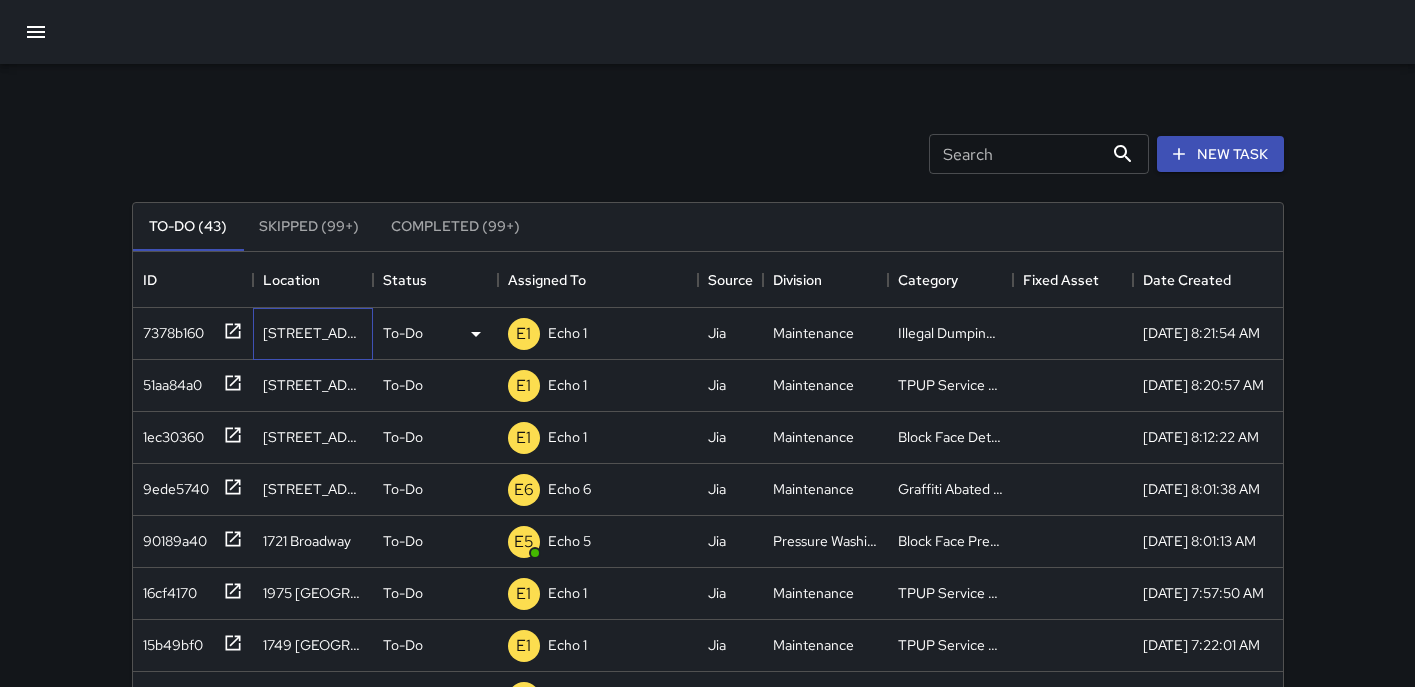 click on "[STREET_ADDRESS]" at bounding box center [313, 333] 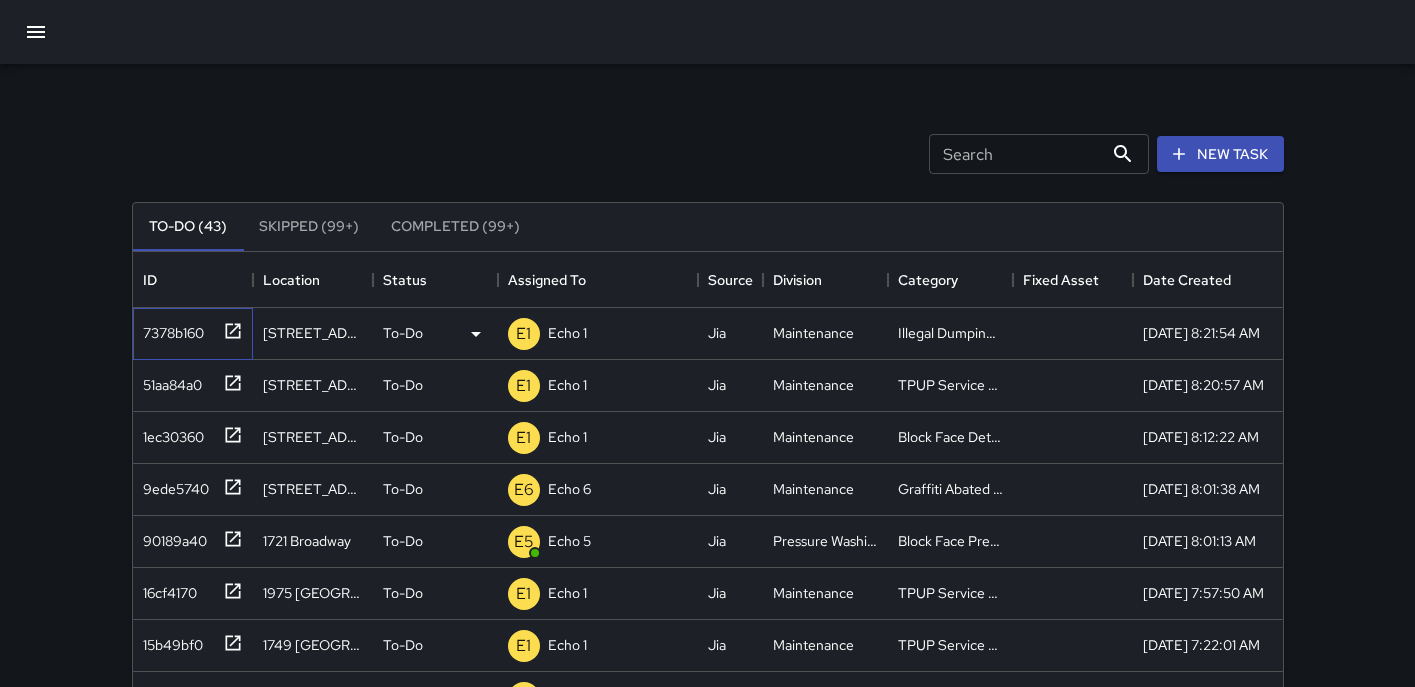 click on "7378b160" at bounding box center [169, 329] 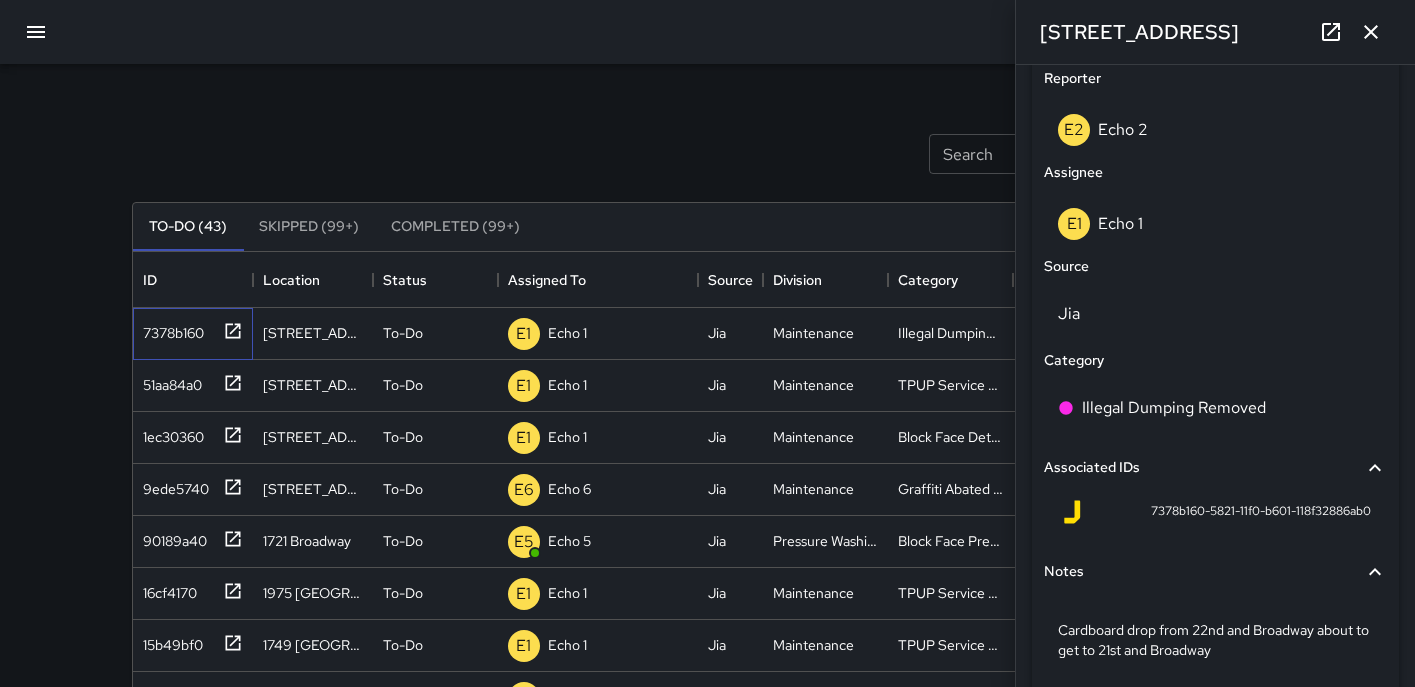 scroll, scrollTop: 1124, scrollLeft: 0, axis: vertical 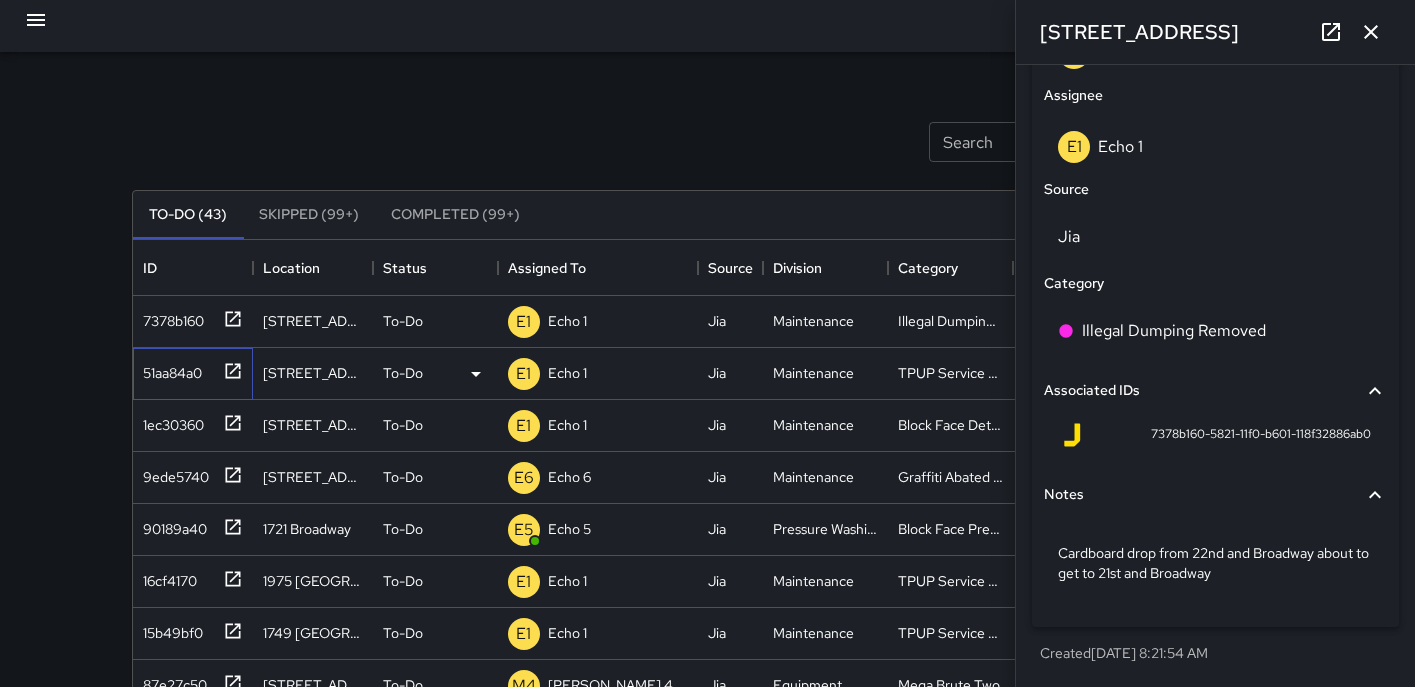 click on "51aa84a0" at bounding box center [168, 369] 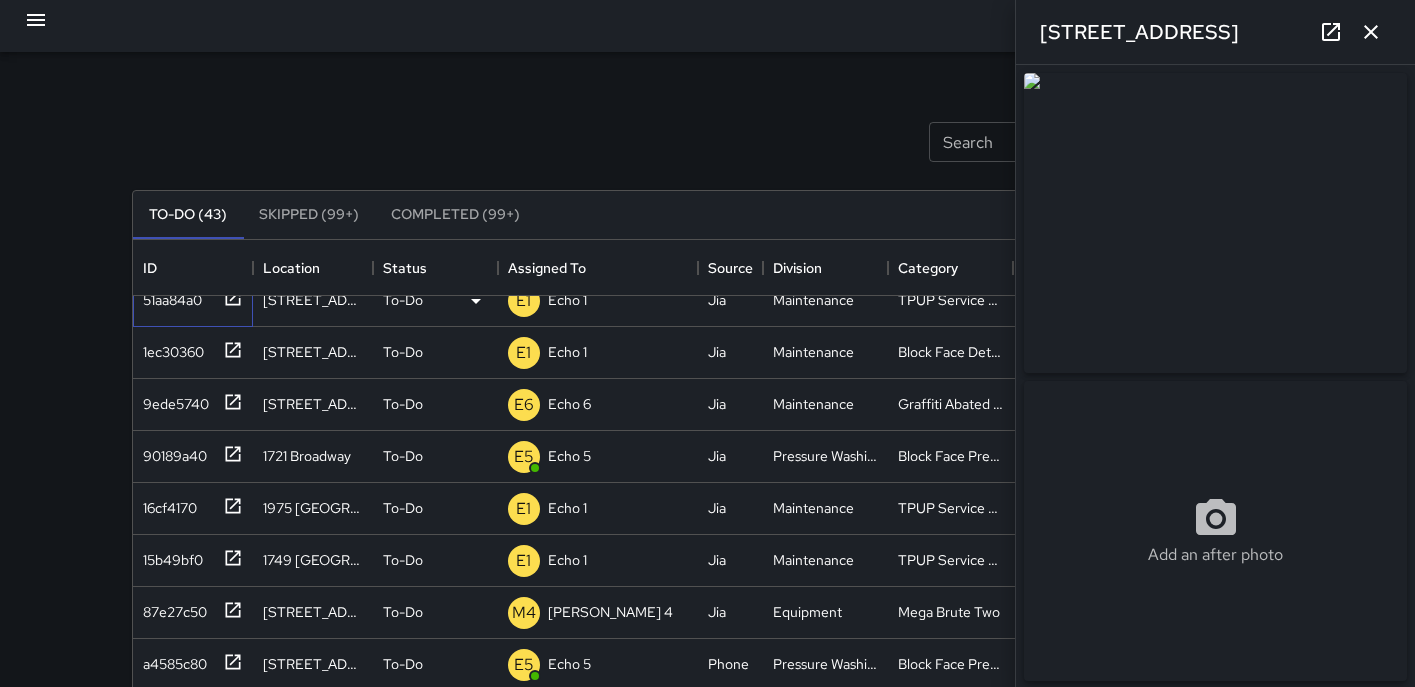 scroll, scrollTop: 78, scrollLeft: 0, axis: vertical 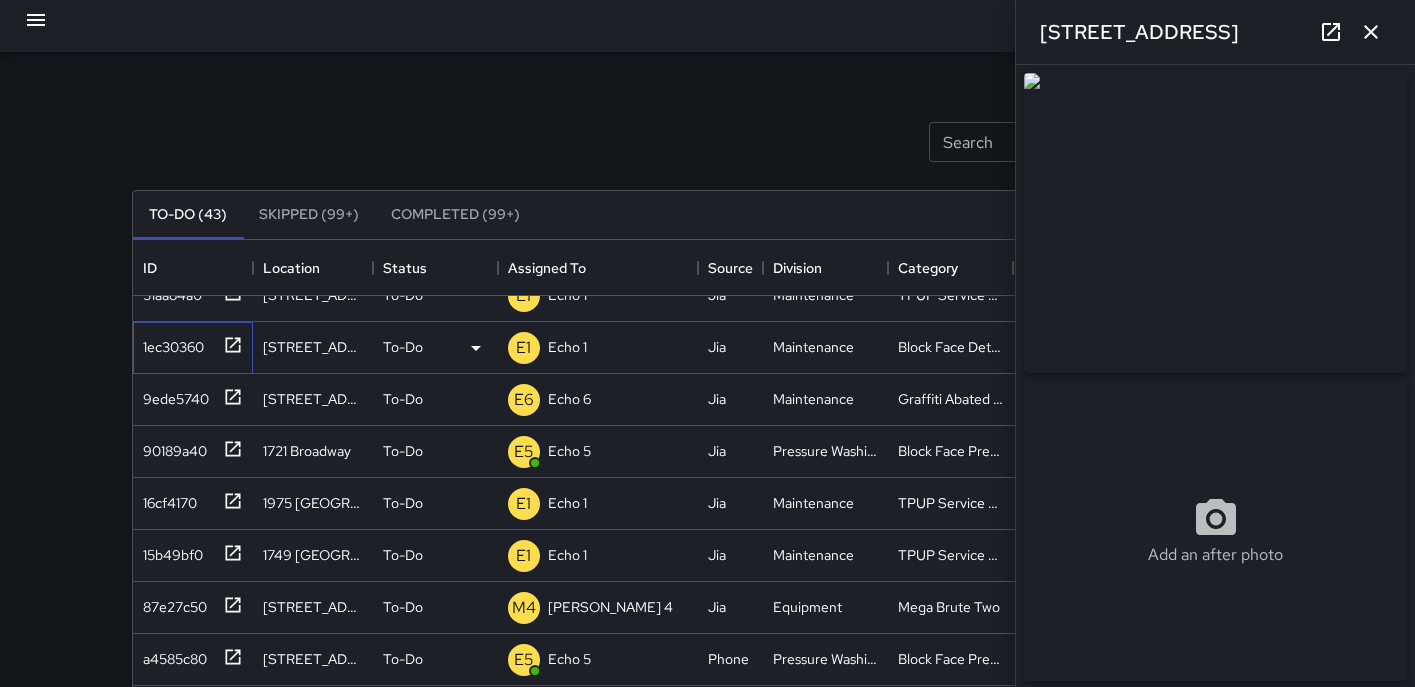 click on "1ec30360" at bounding box center [169, 343] 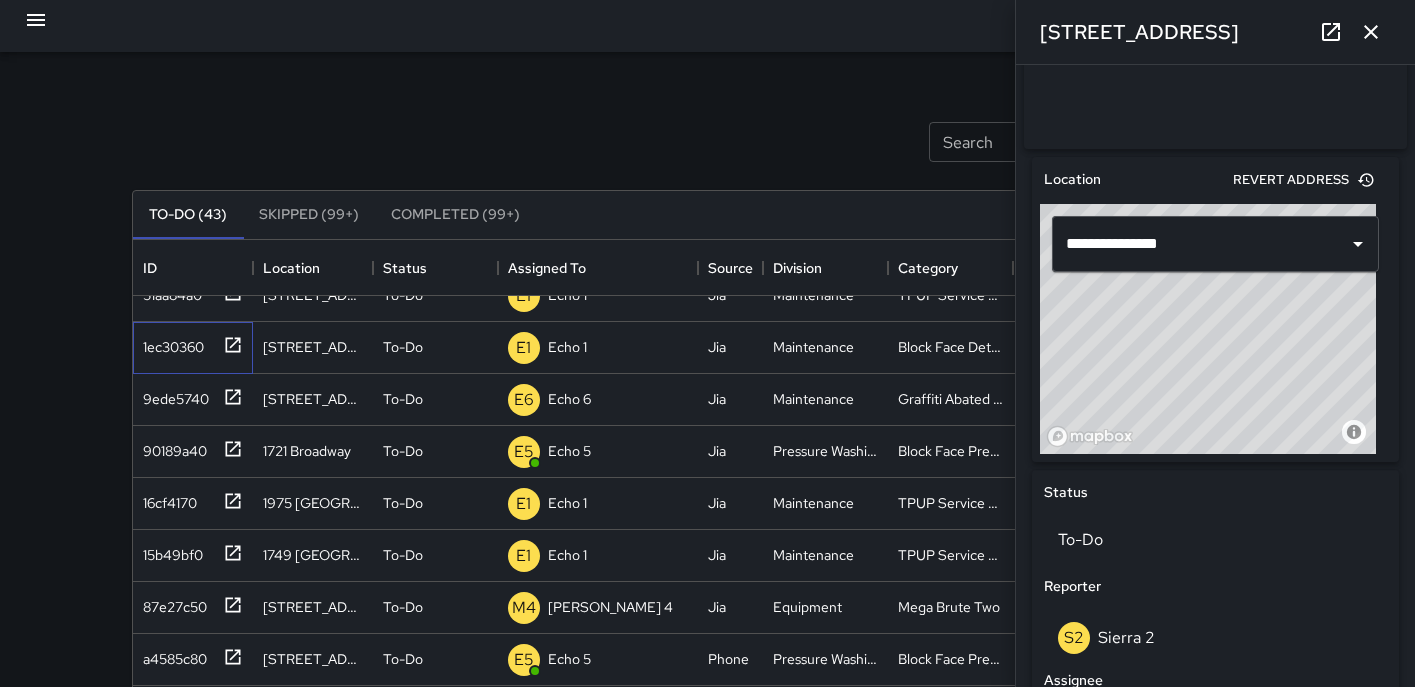 scroll, scrollTop: 625, scrollLeft: 0, axis: vertical 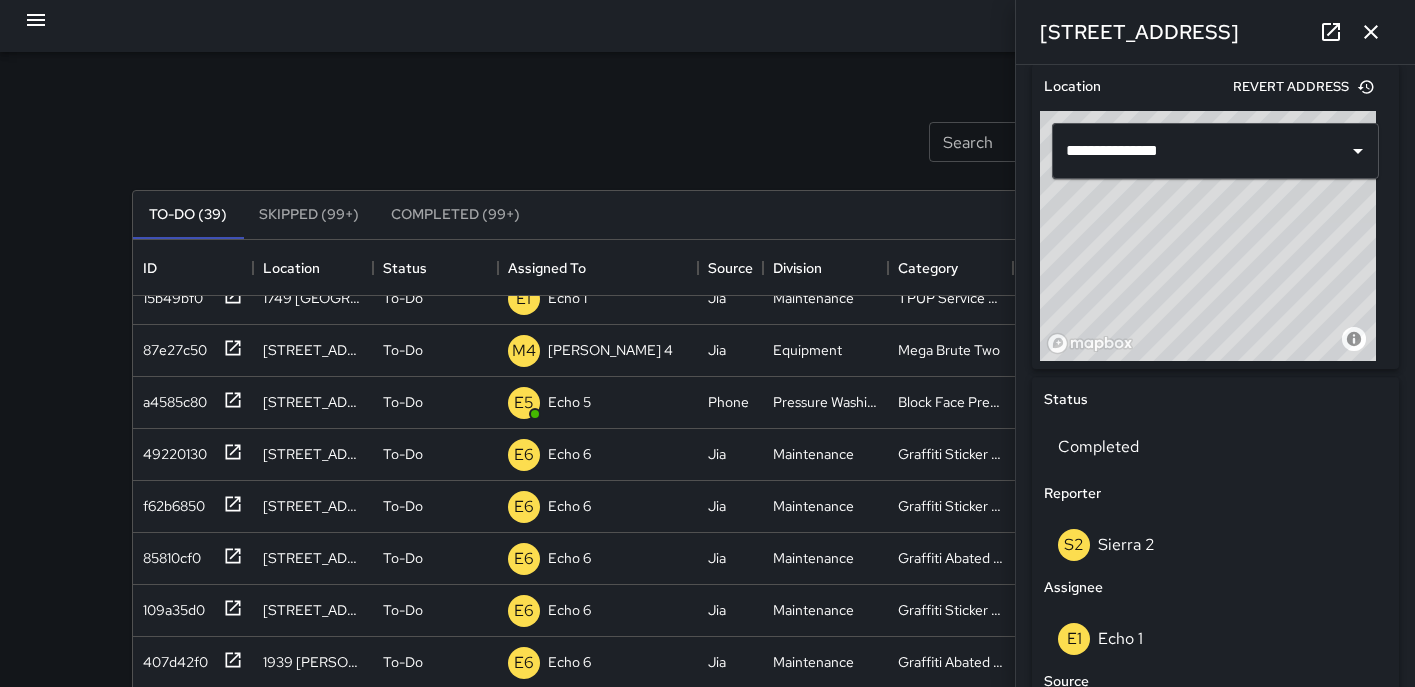 click 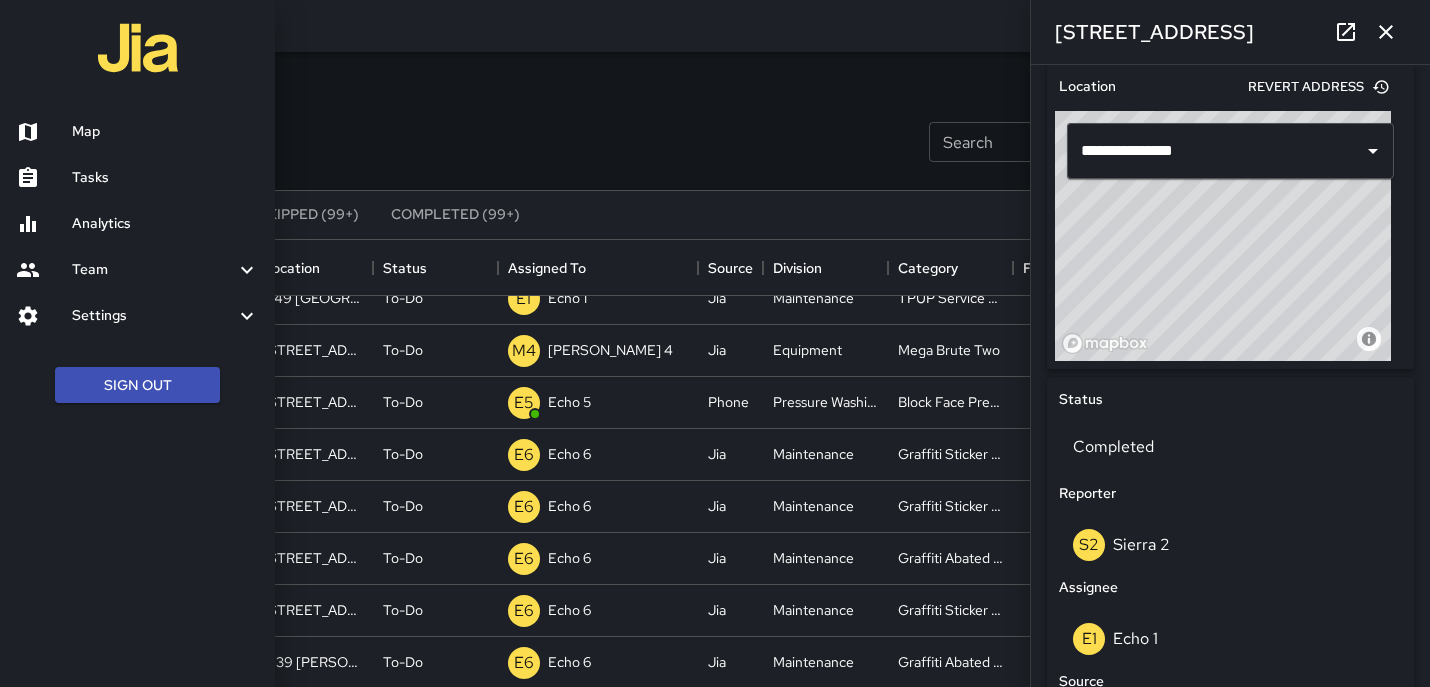 click on "Map" at bounding box center (165, 132) 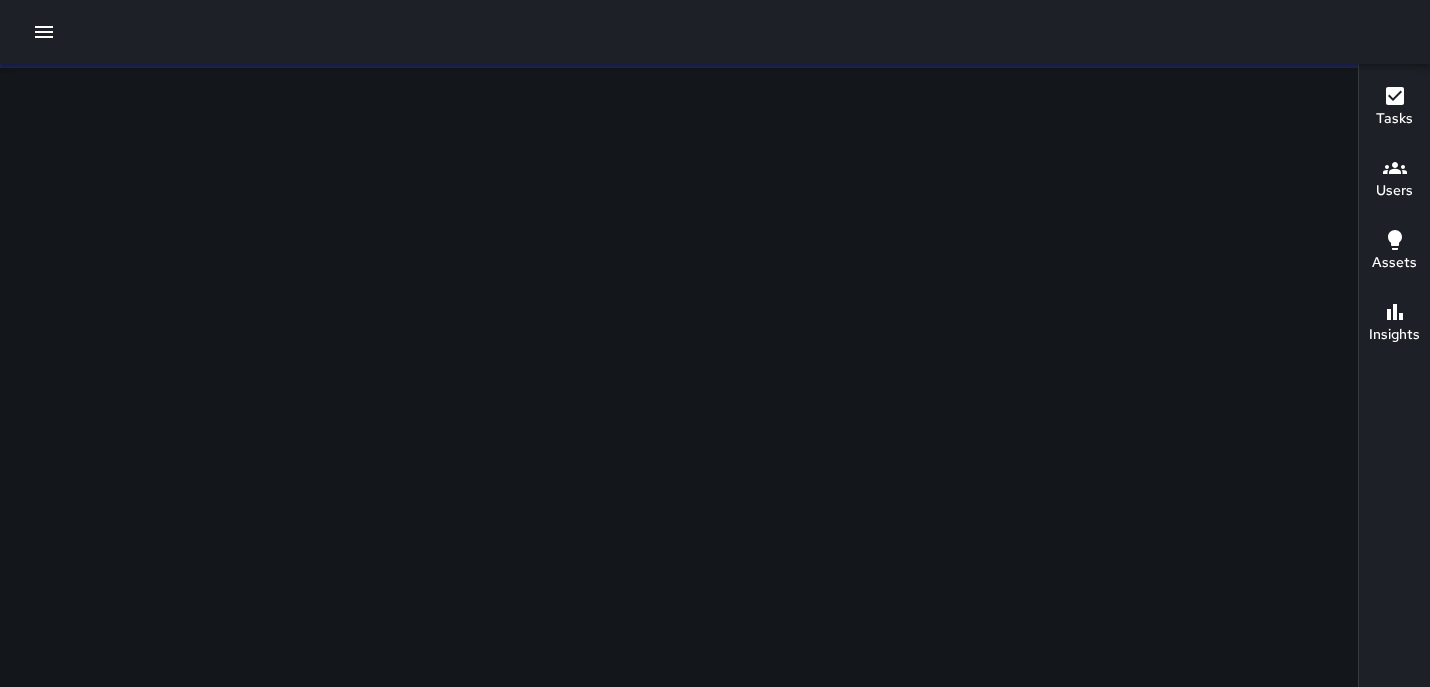 scroll, scrollTop: 0, scrollLeft: 0, axis: both 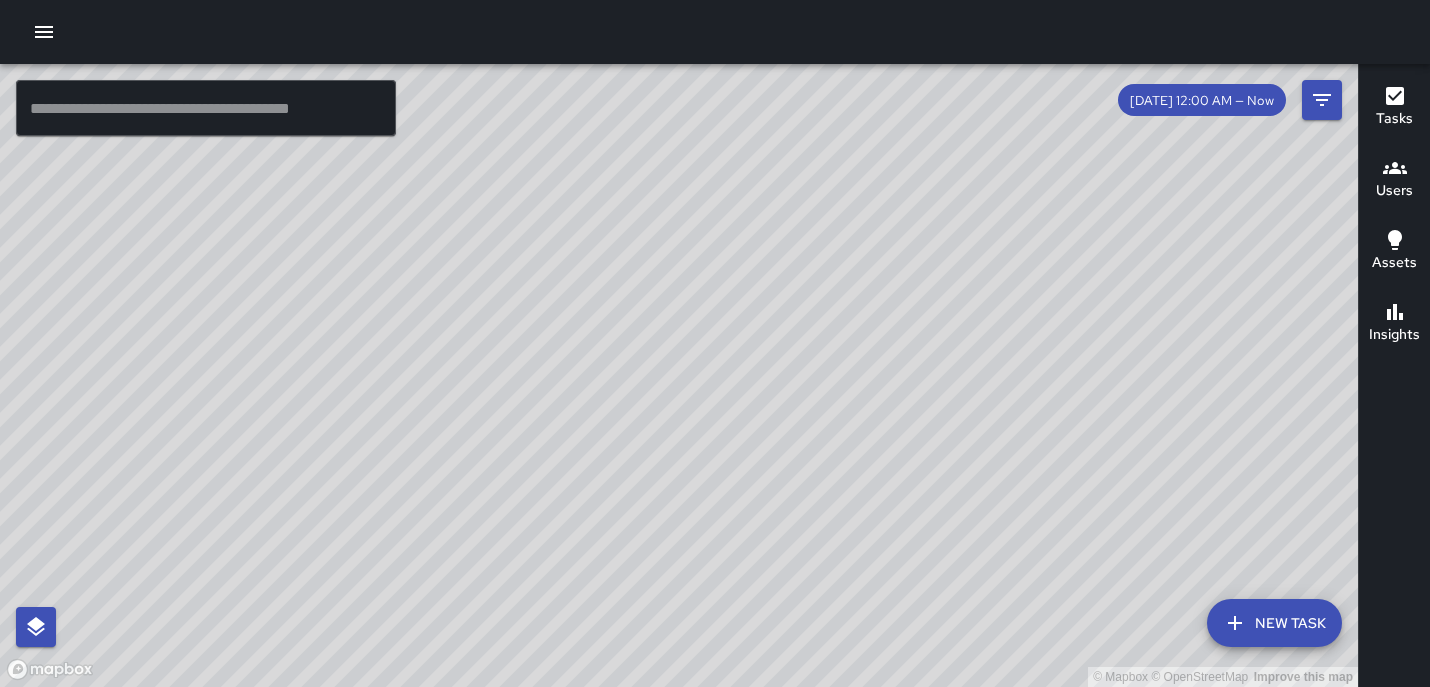 drag, startPoint x: 846, startPoint y: 310, endPoint x: 508, endPoint y: 627, distance: 463.3929 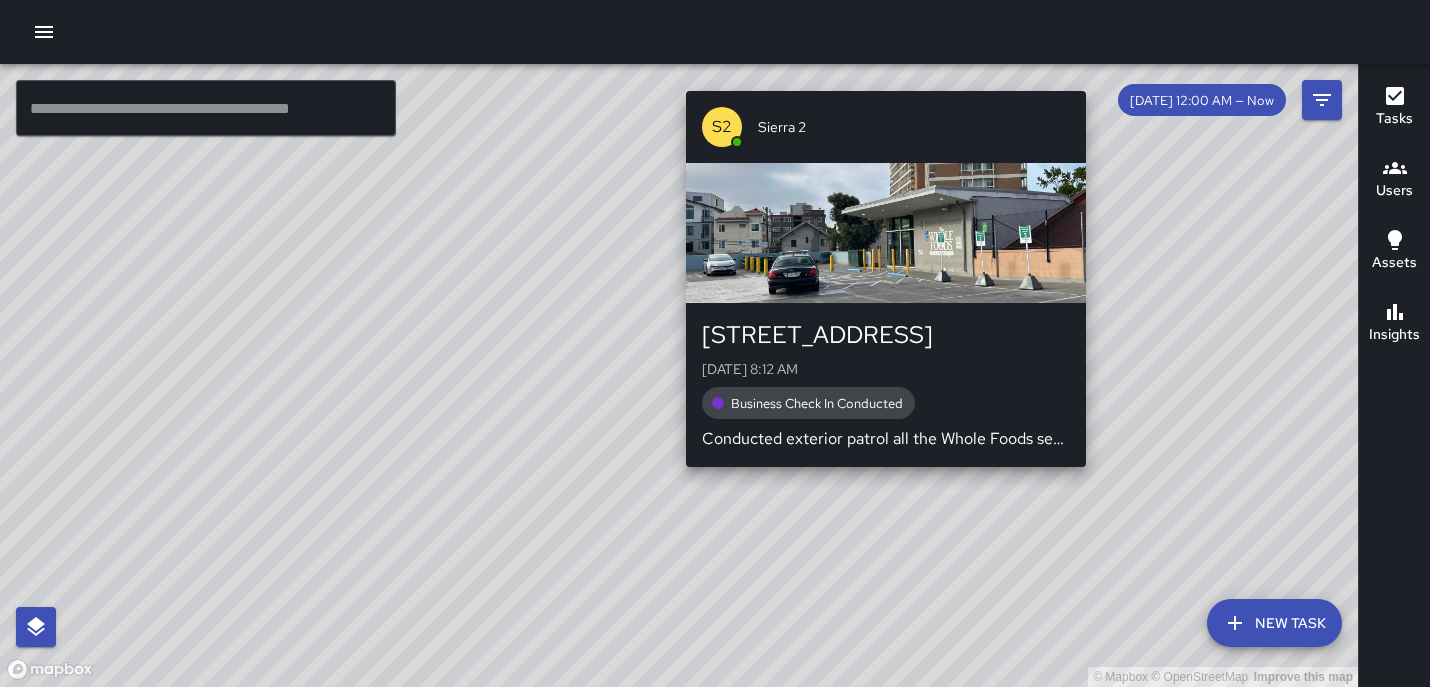 drag, startPoint x: 895, startPoint y: 364, endPoint x: 880, endPoint y: 486, distance: 122.91867 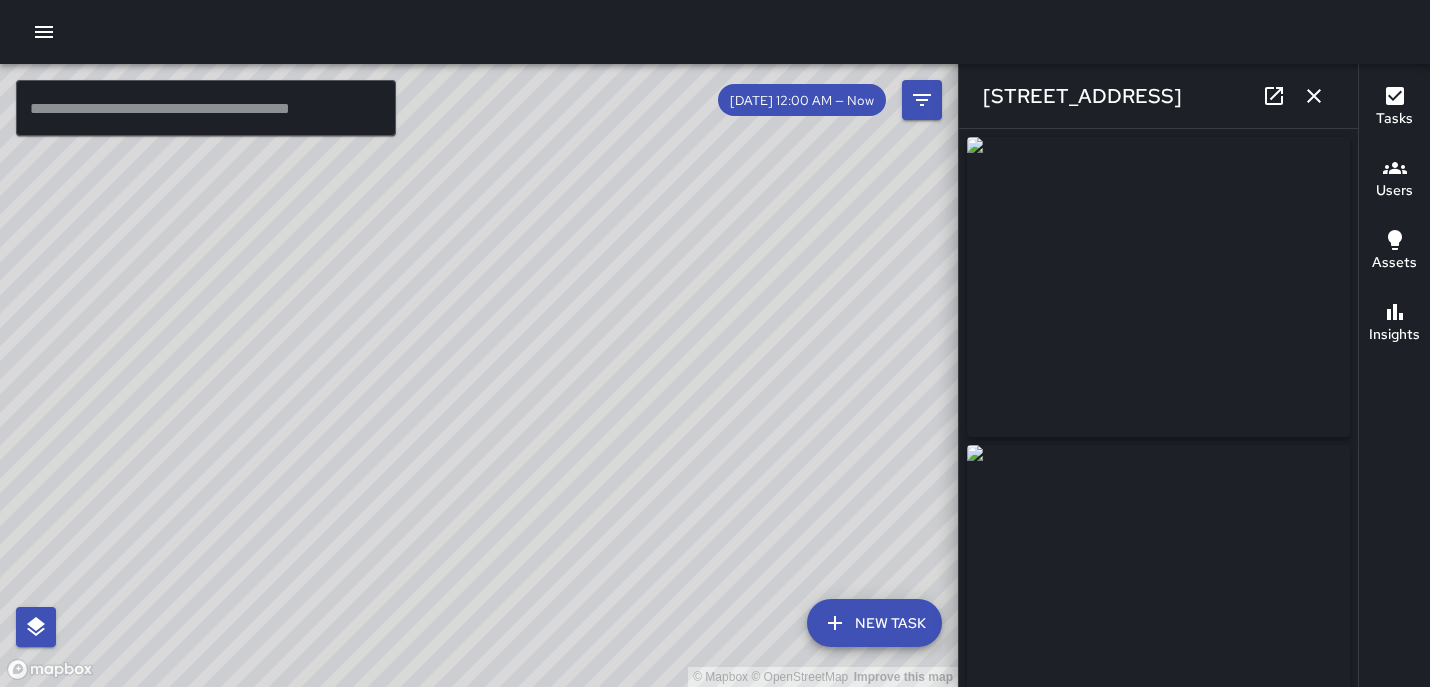 type on "**********" 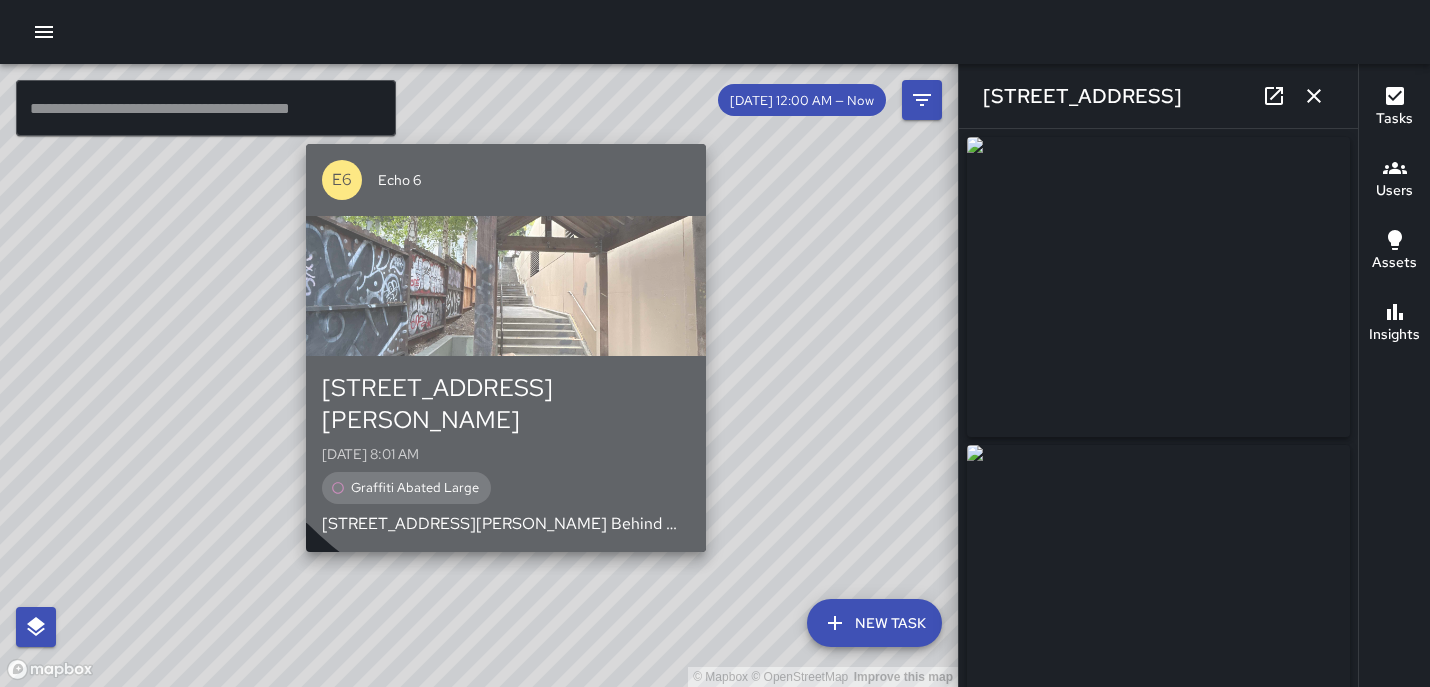 click at bounding box center [506, 286] 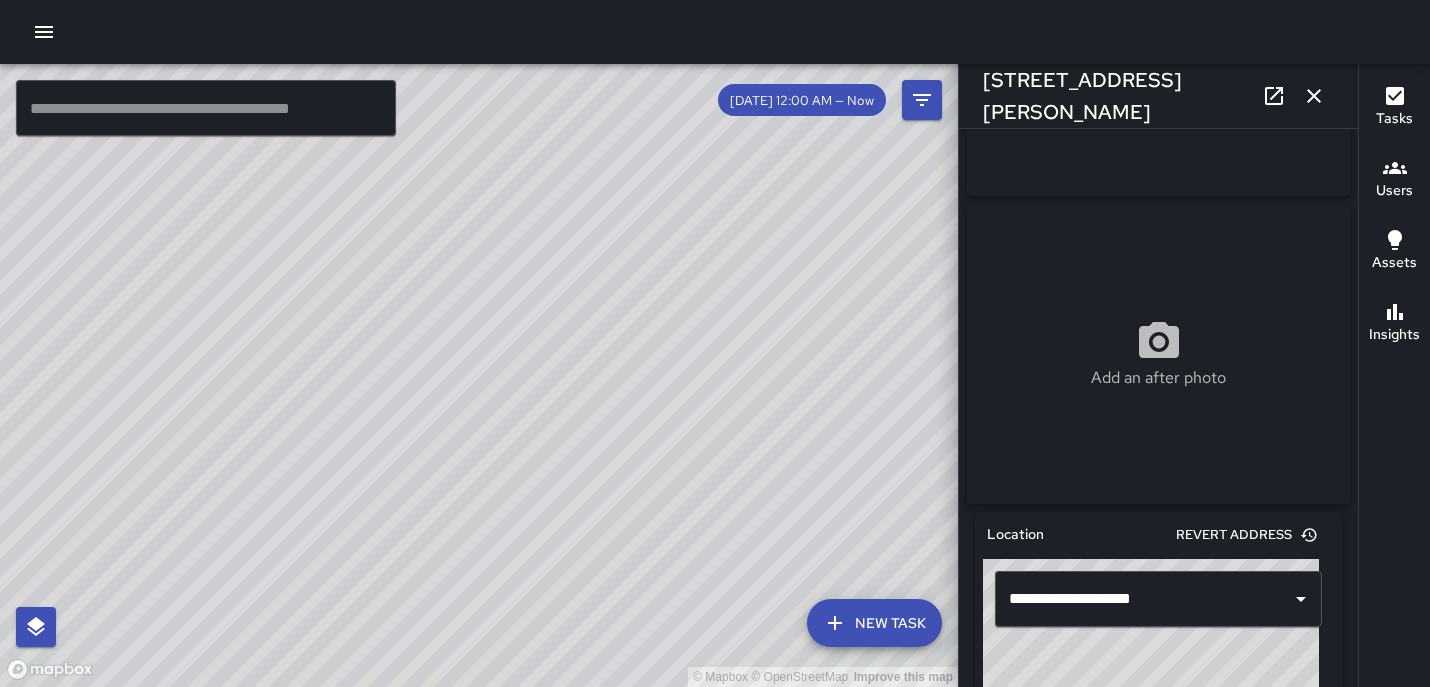 scroll, scrollTop: 124, scrollLeft: 0, axis: vertical 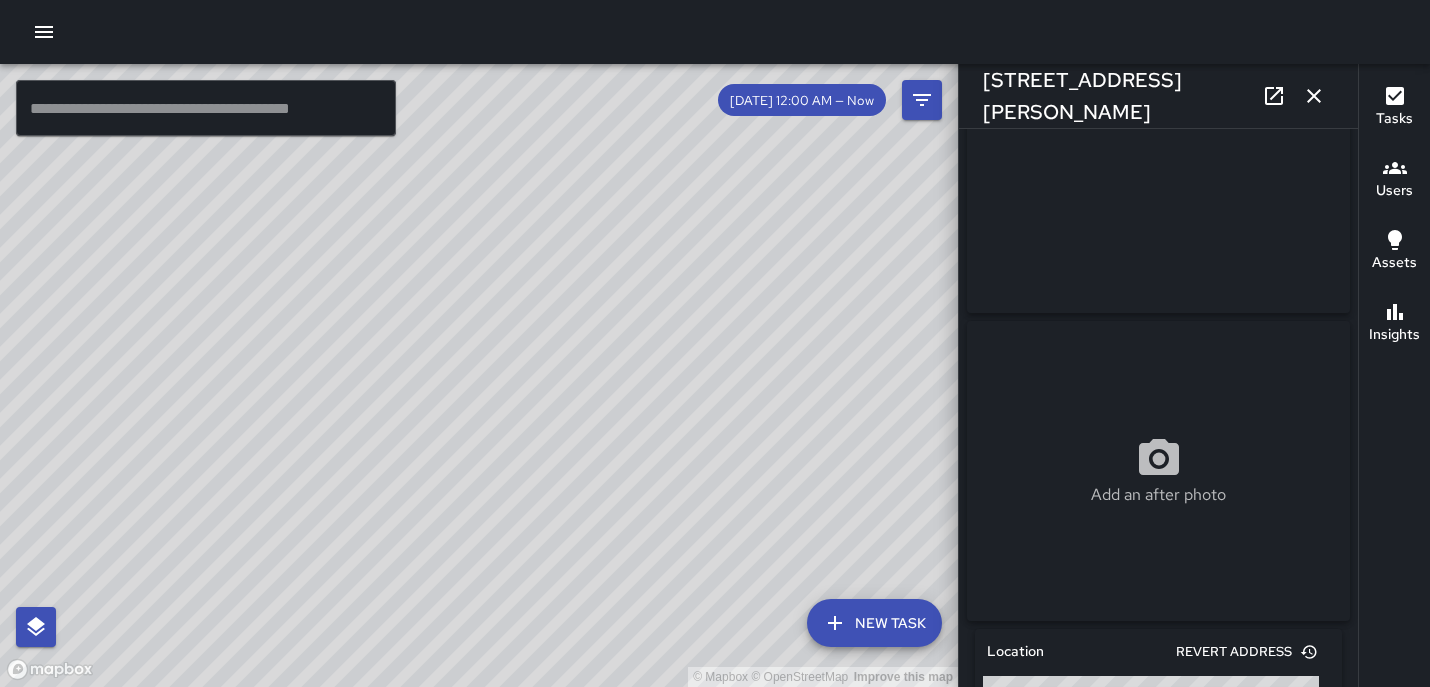 click on "© Mapbox   © OpenStreetMap   Improve this map S2 Sierra 2 [STREET_ADDRESS][GEOGRAPHIC_DATA][PERSON_NAME][DATE] 7:59 AM Graffiti Abated Large Behind Whole Foods stair well. Graffiti" at bounding box center (479, 375) 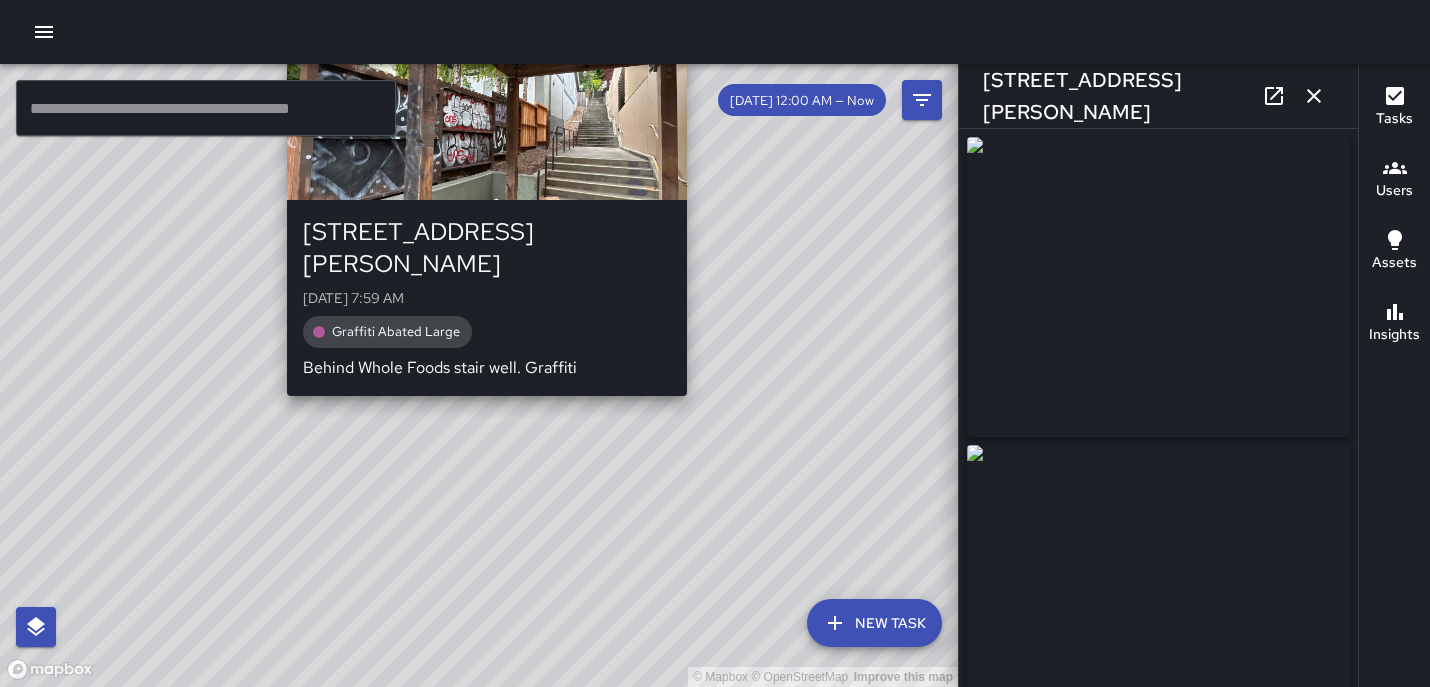 click on "© Mapbox   © OpenStreetMap   Improve this map S2 Sierra 2 [STREET_ADDRESS][GEOGRAPHIC_DATA][PERSON_NAME][DATE] 7:59 AM Graffiti Abated Large Behind Whole Foods stair well. Graffiti" at bounding box center (479, 375) 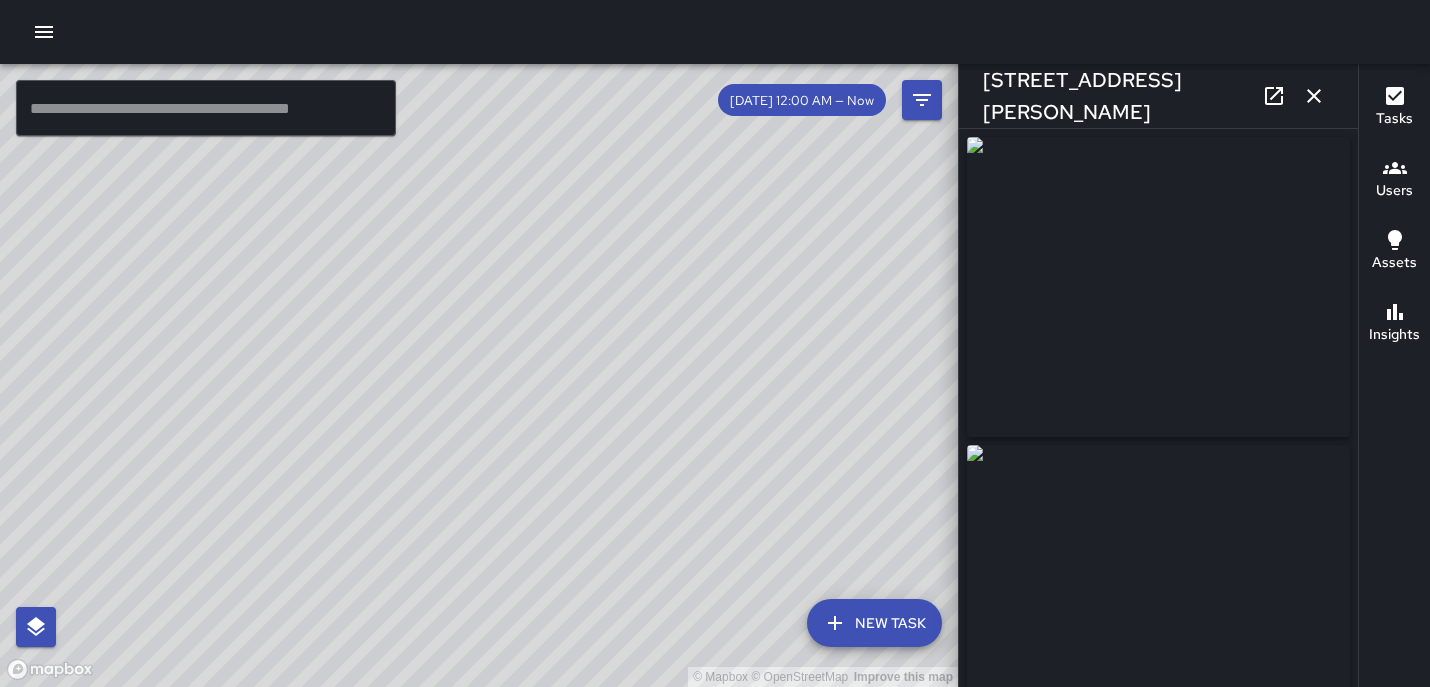 click on "© Mapbox   © OpenStreetMap   Improve this map" at bounding box center [479, 375] 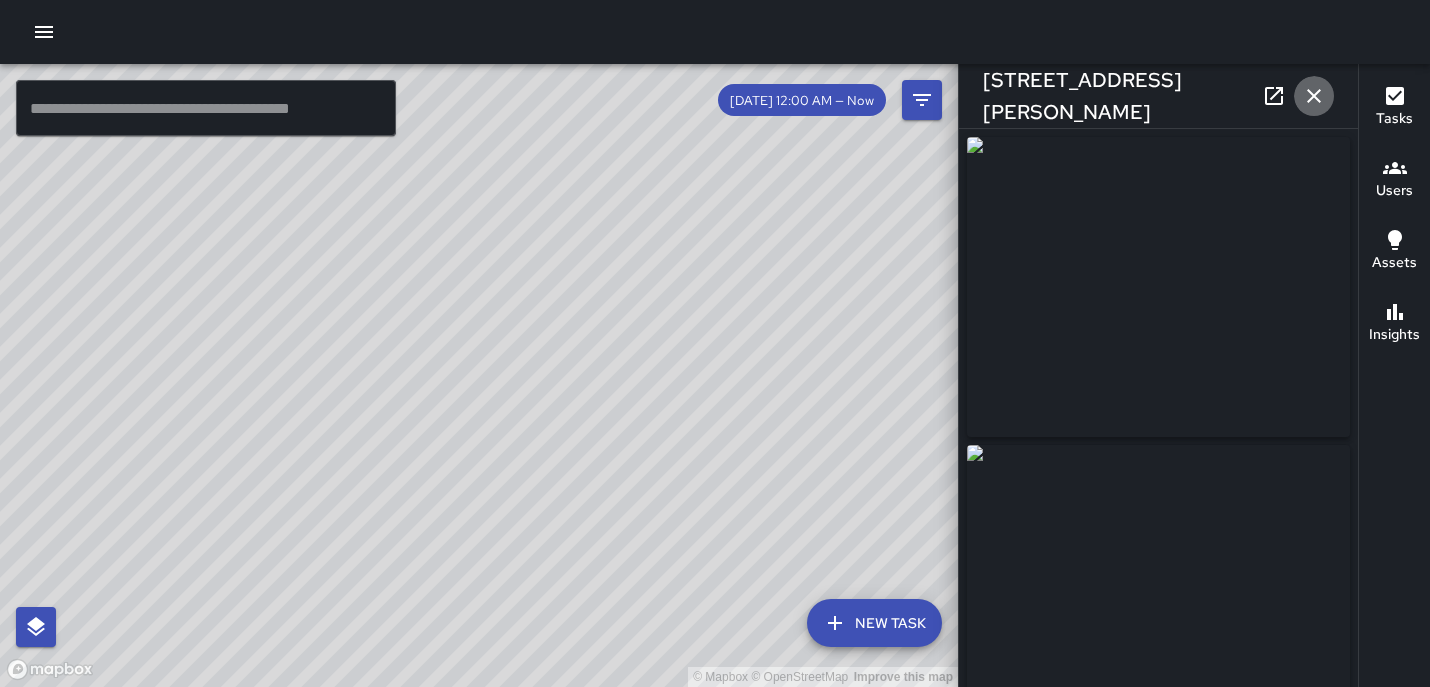 click 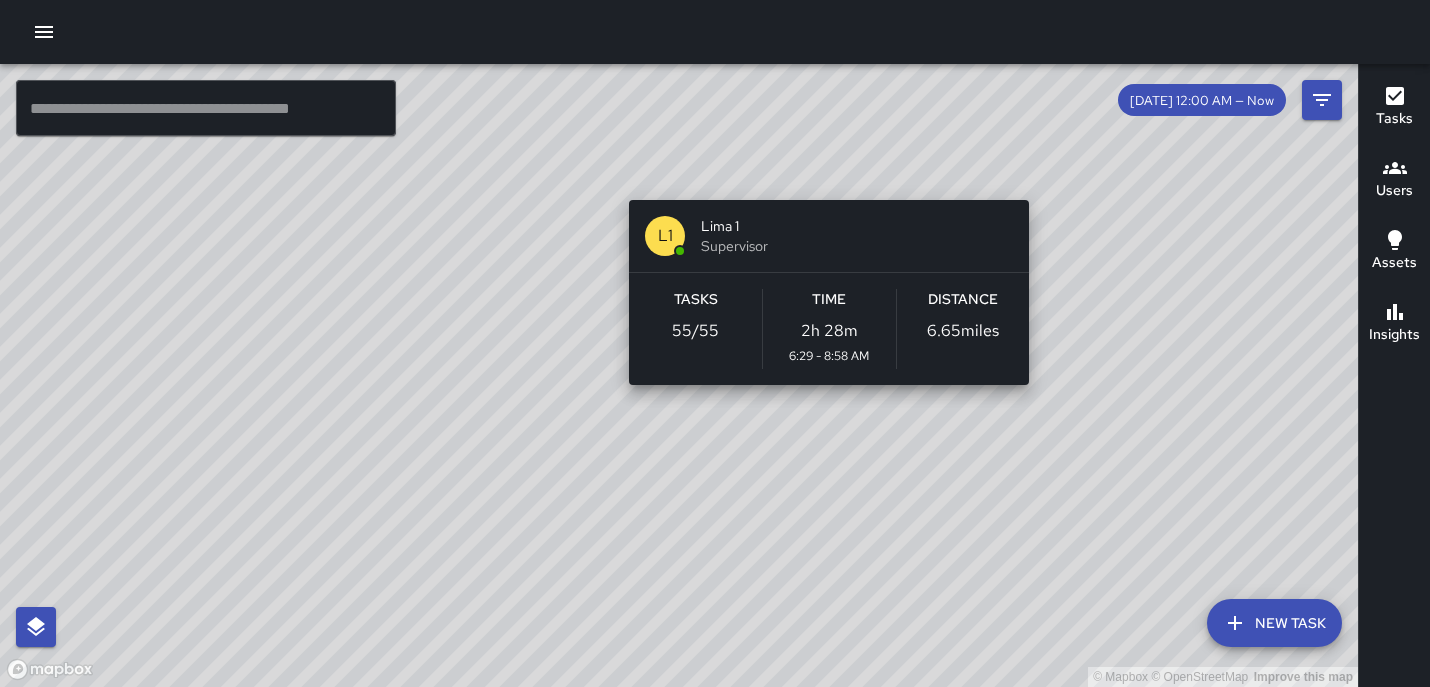 click on "© Mapbox   © OpenStreetMap   Improve this map L1 Lima 1 Supervisor Tasks 55  /  55 Time 2h 28m 6:29 - 8:58 AM Distance 6.65  miles" at bounding box center (679, 375) 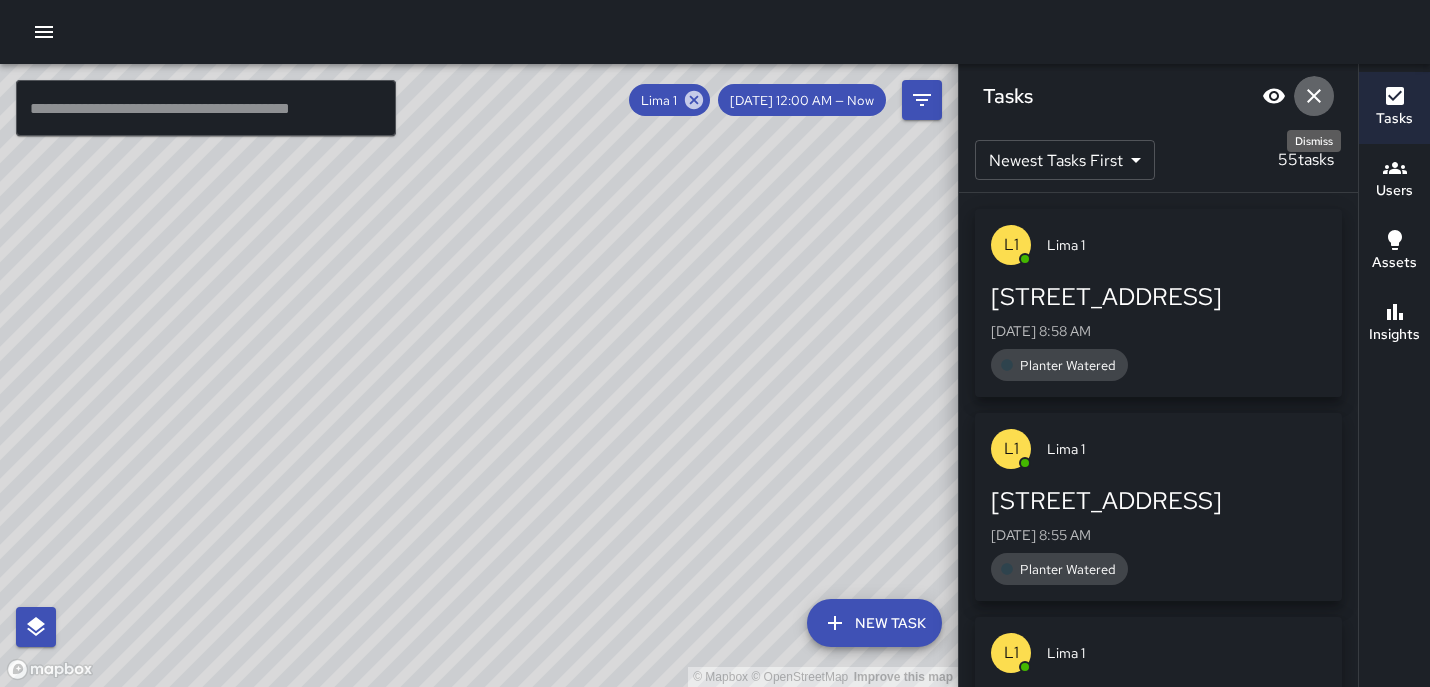 click 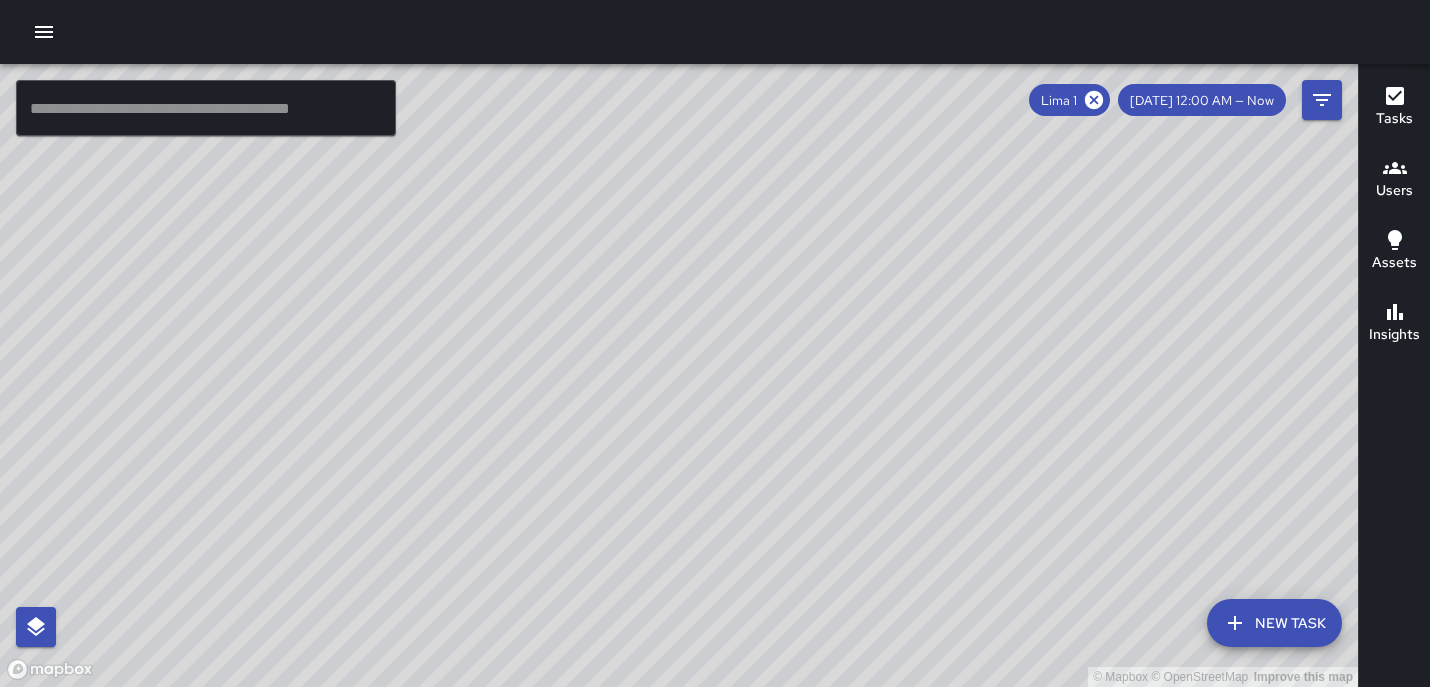 click 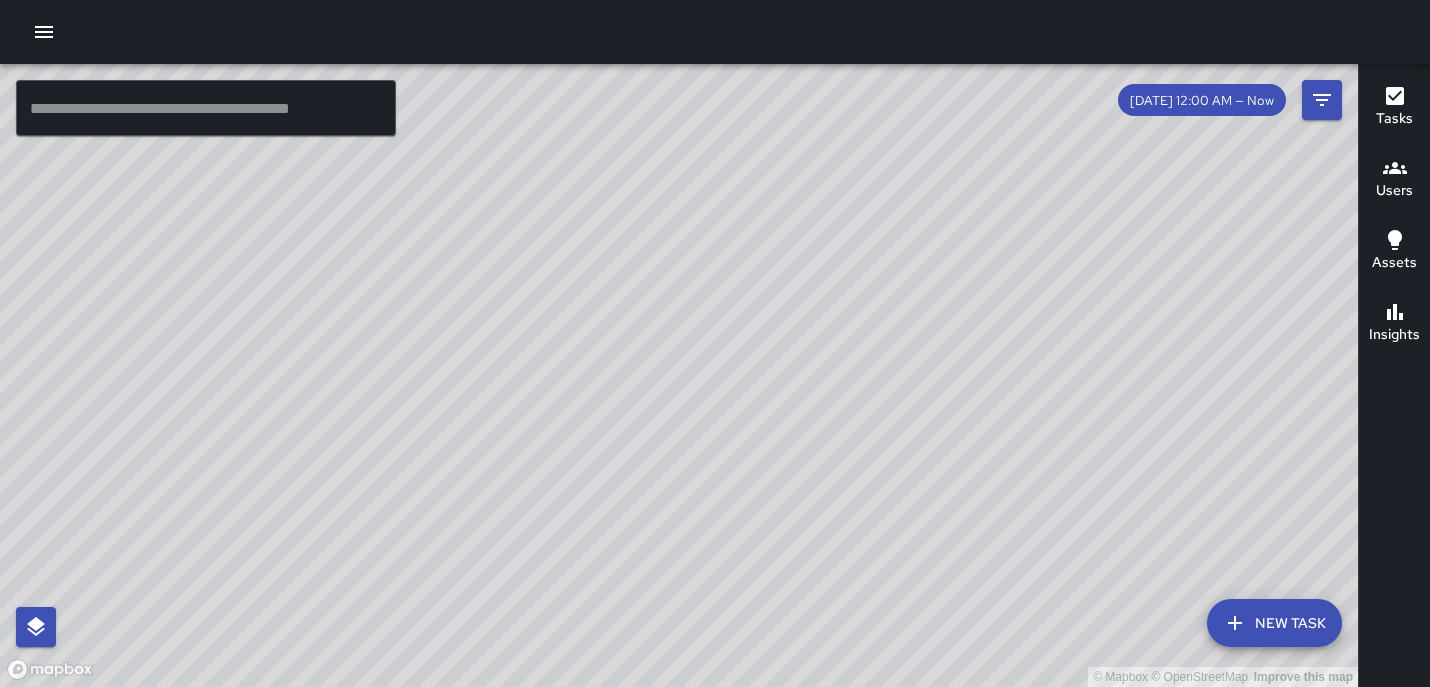 drag, startPoint x: 478, startPoint y: 520, endPoint x: 1354, endPoint y: -11, distance: 1024.3715 